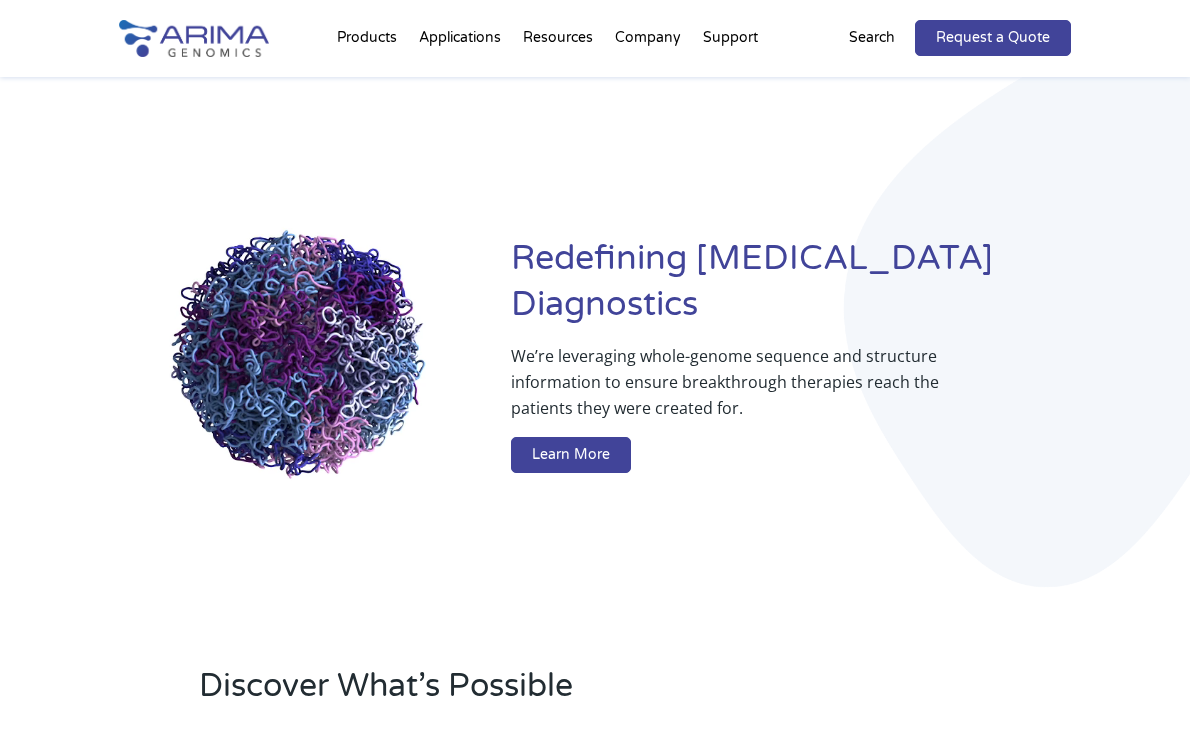scroll, scrollTop: 0, scrollLeft: 0, axis: both 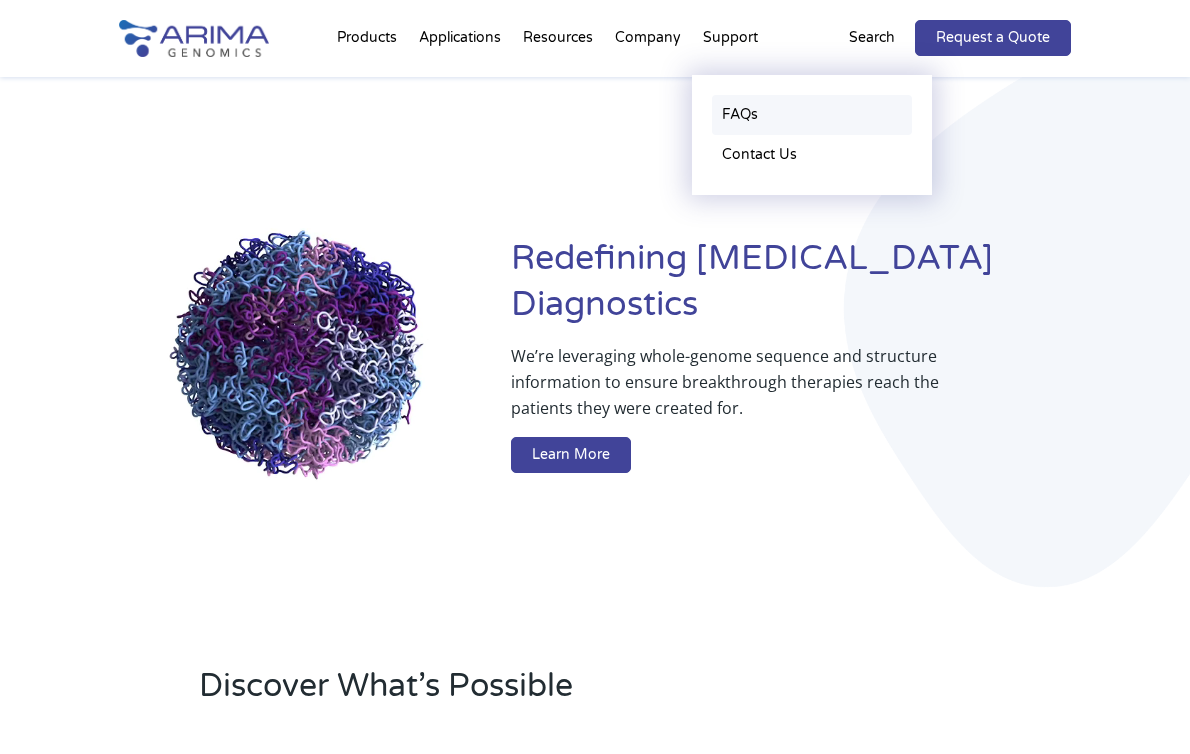 click on "FAQs" at bounding box center (812, 115) 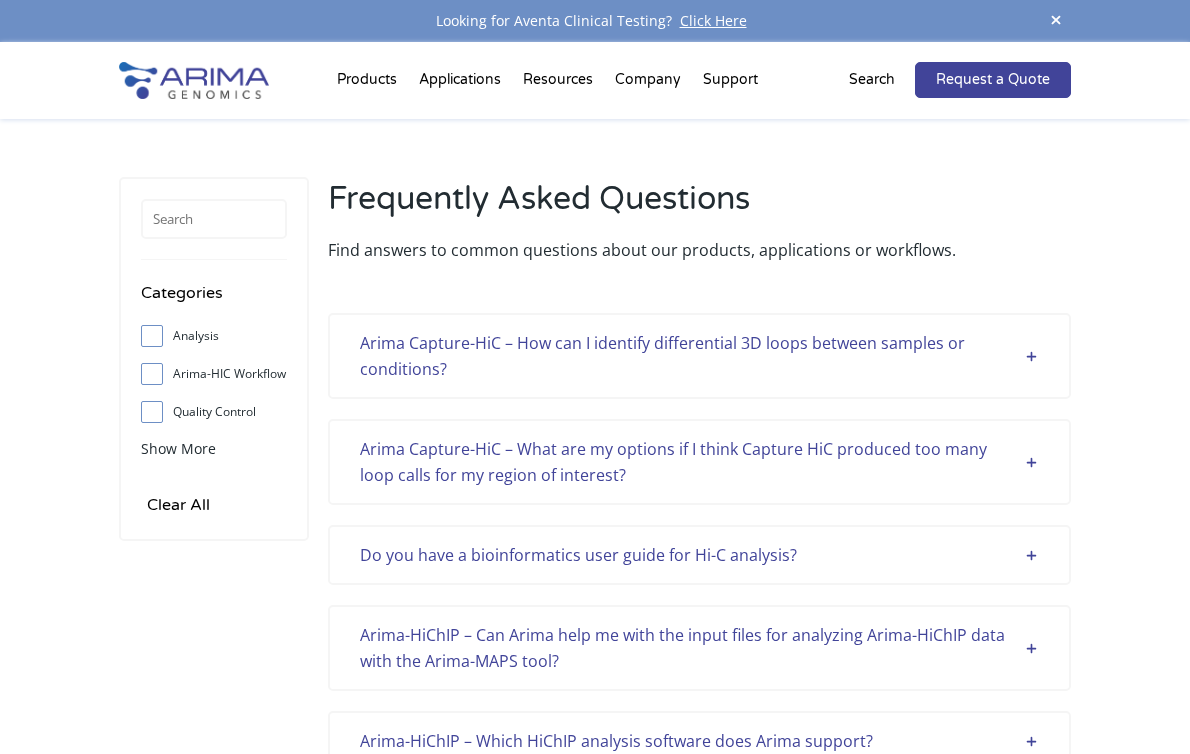 scroll, scrollTop: 0, scrollLeft: 0, axis: both 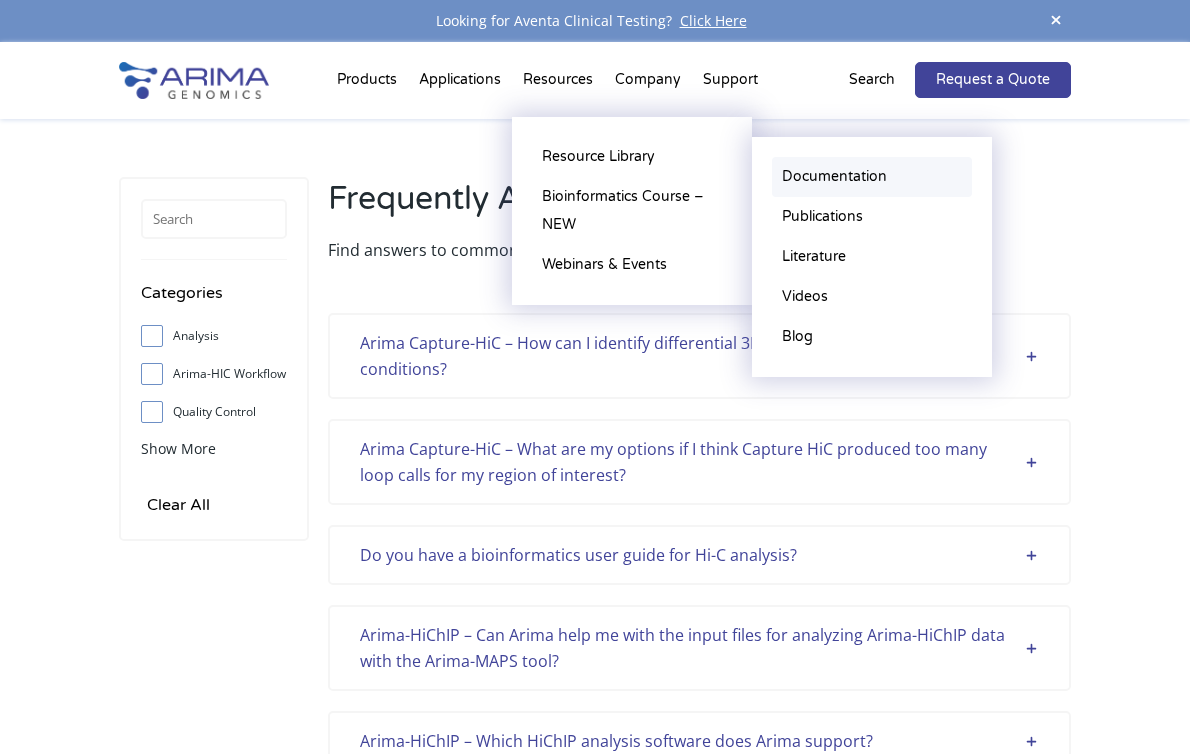 click on "Documentation" at bounding box center (872, 177) 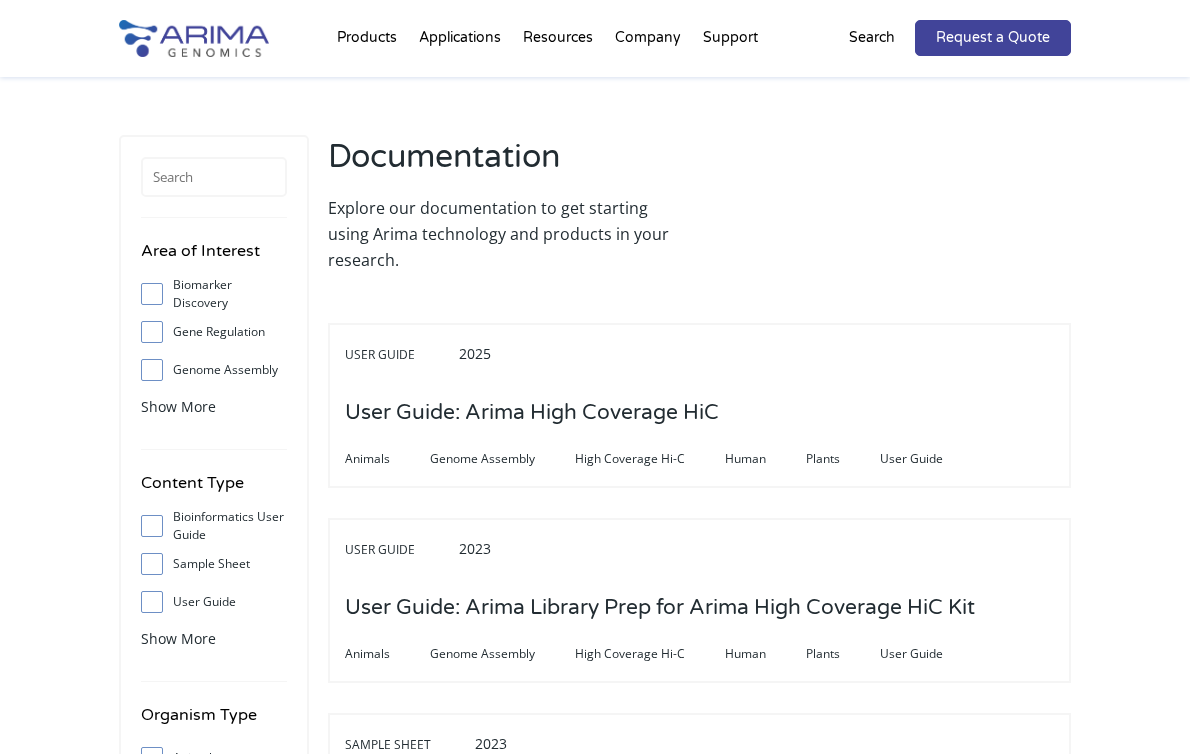 scroll, scrollTop: 0, scrollLeft: 0, axis: both 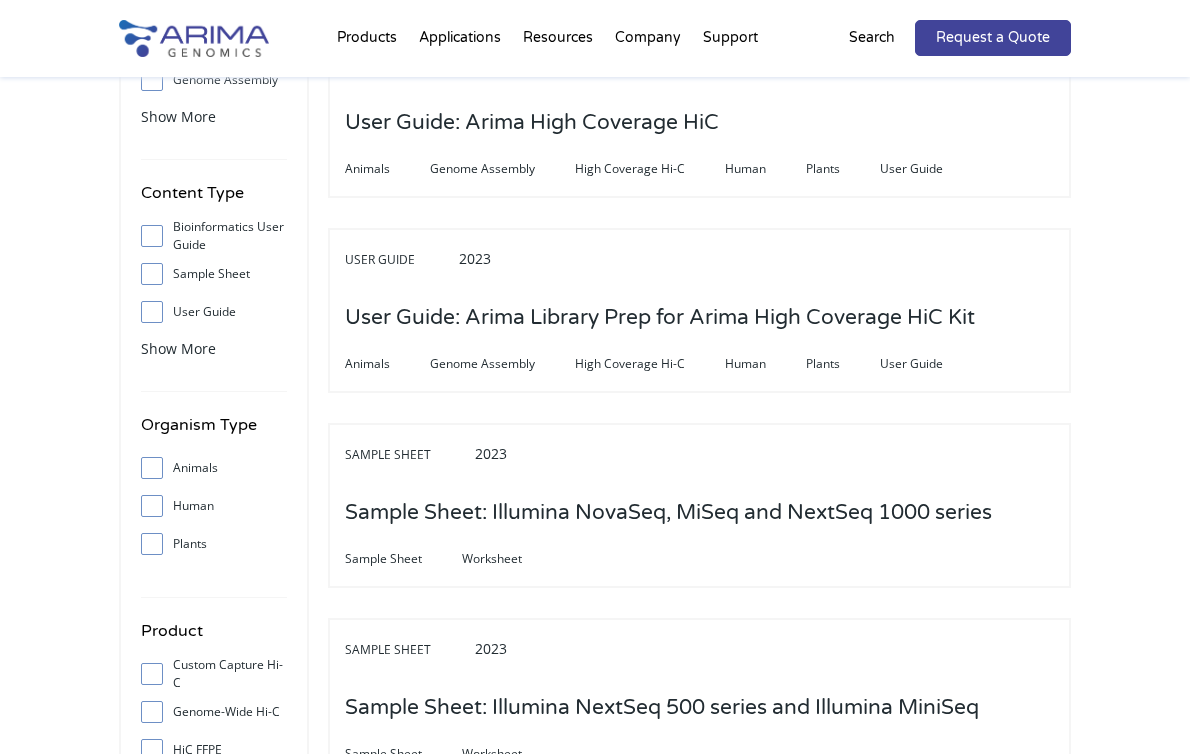 click on "User Guide" at bounding box center [151, 311] 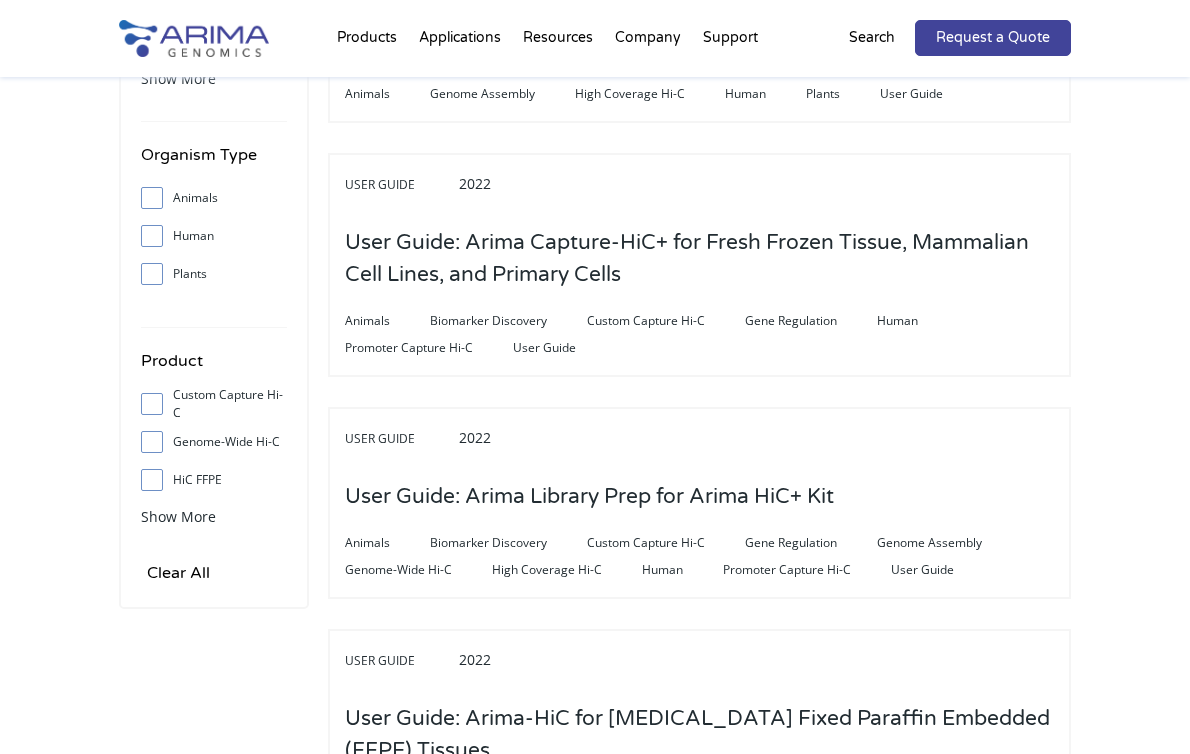 scroll, scrollTop: 598, scrollLeft: 0, axis: vertical 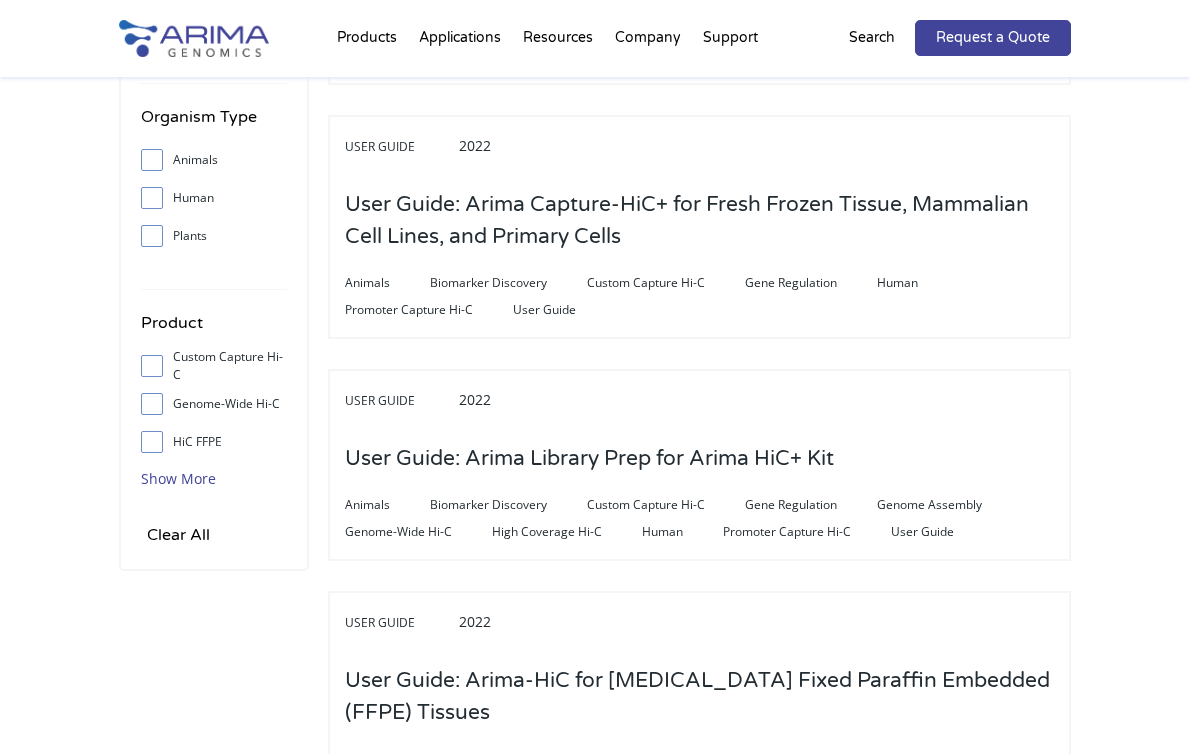 click on "Show More" at bounding box center (178, 478) 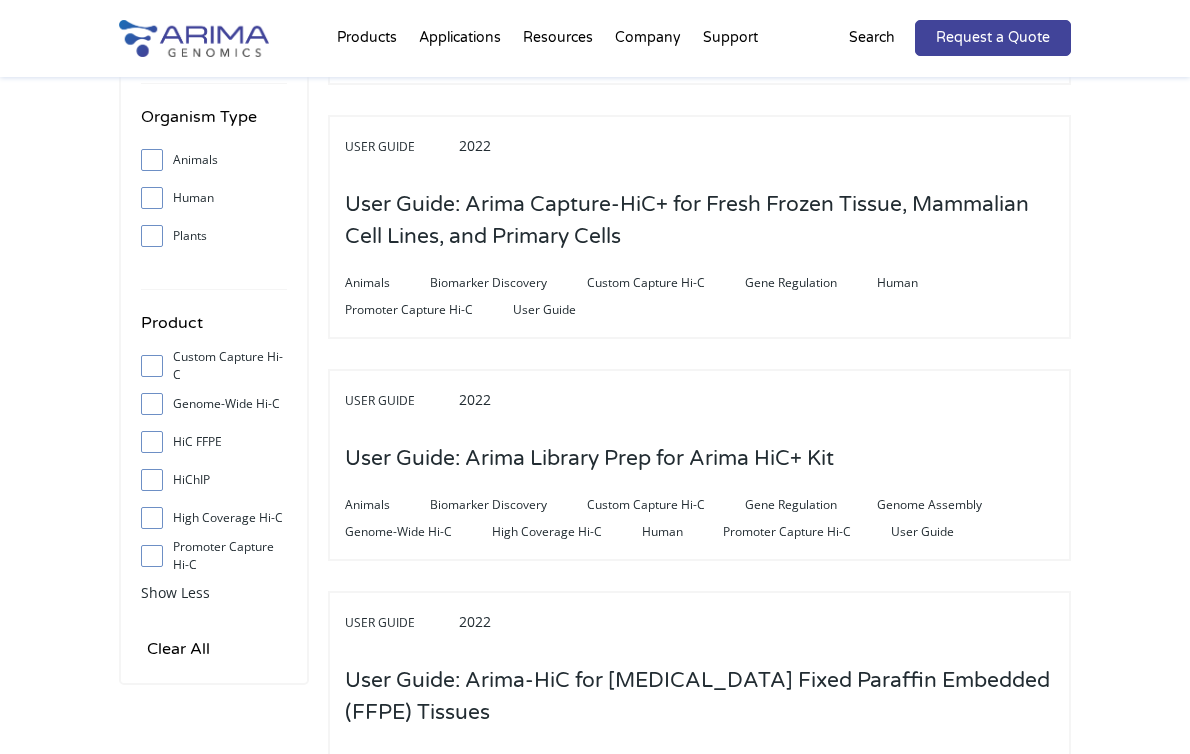 click on "HiChIP" at bounding box center (151, 479) 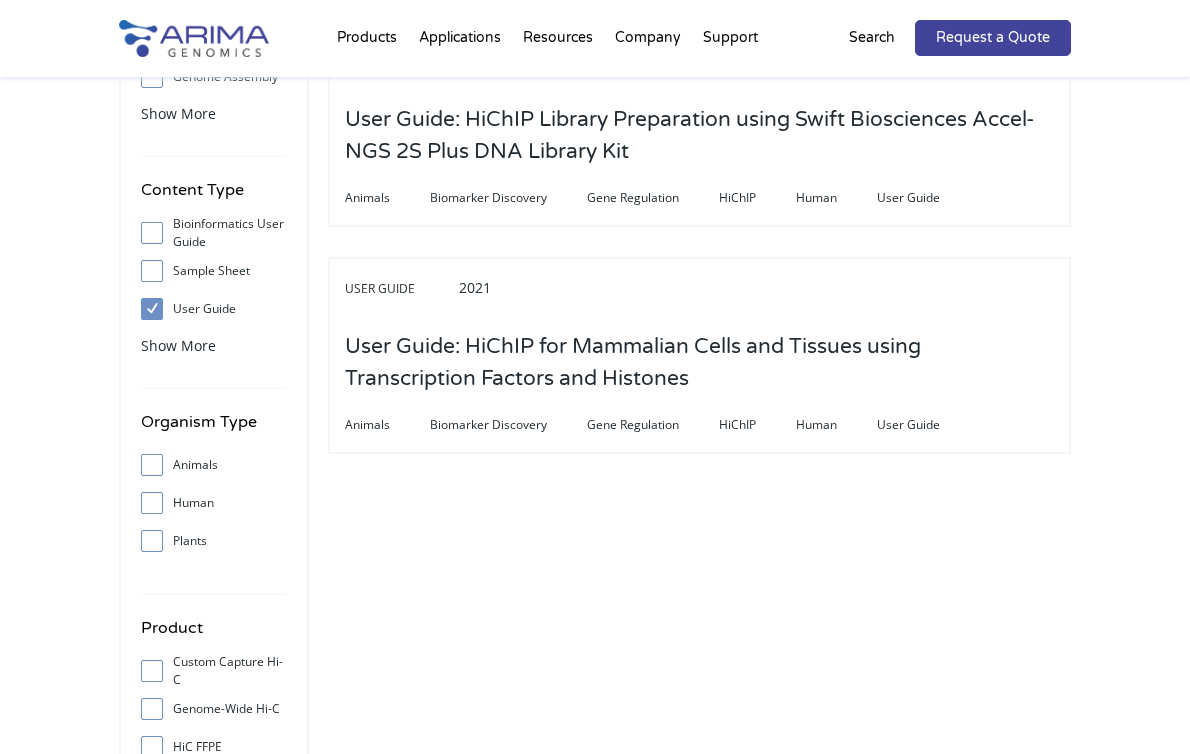 scroll, scrollTop: 278, scrollLeft: 0, axis: vertical 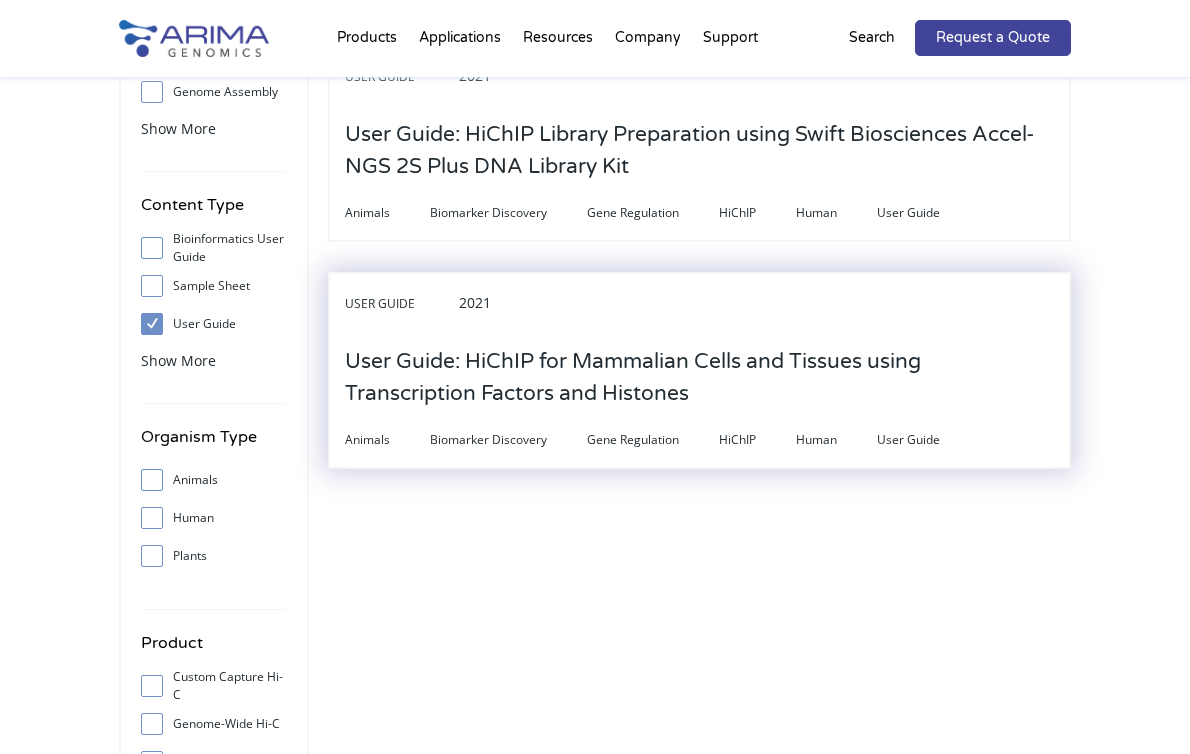 click on "User Guide: HiChIP for Mammalian Cells and Tissues using Transcription Factors and Histones" at bounding box center (699, 378) 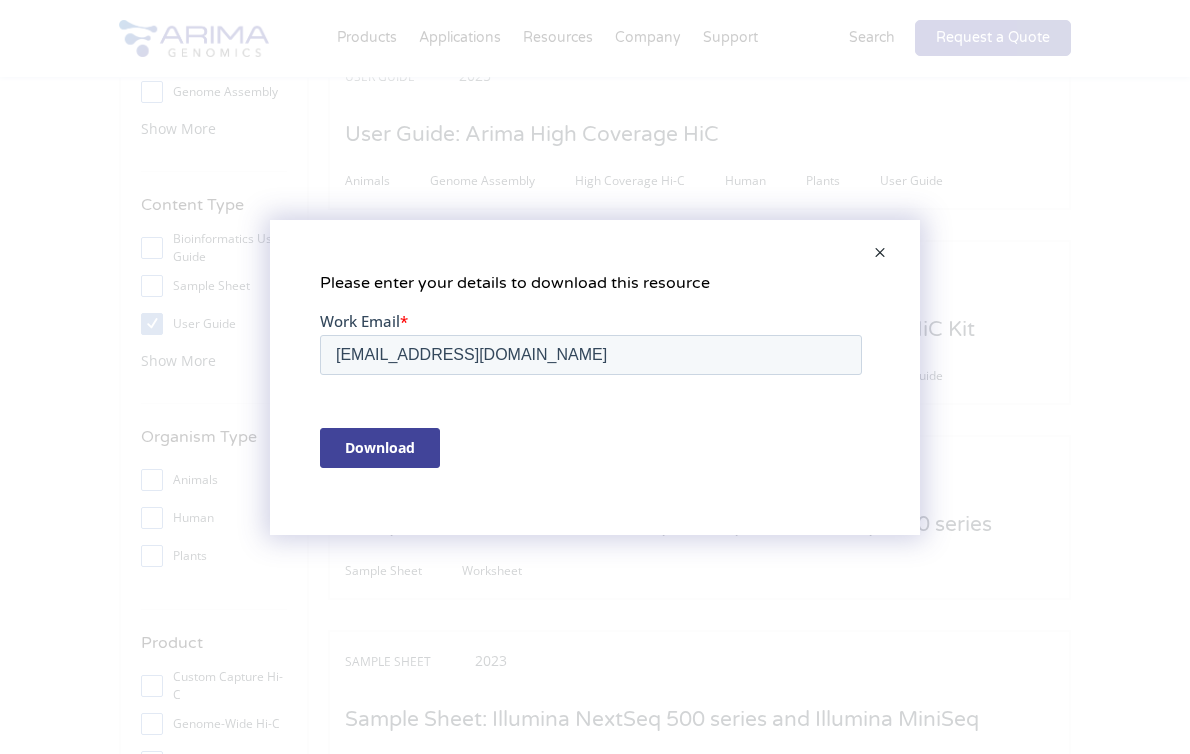 scroll, scrollTop: 0, scrollLeft: 0, axis: both 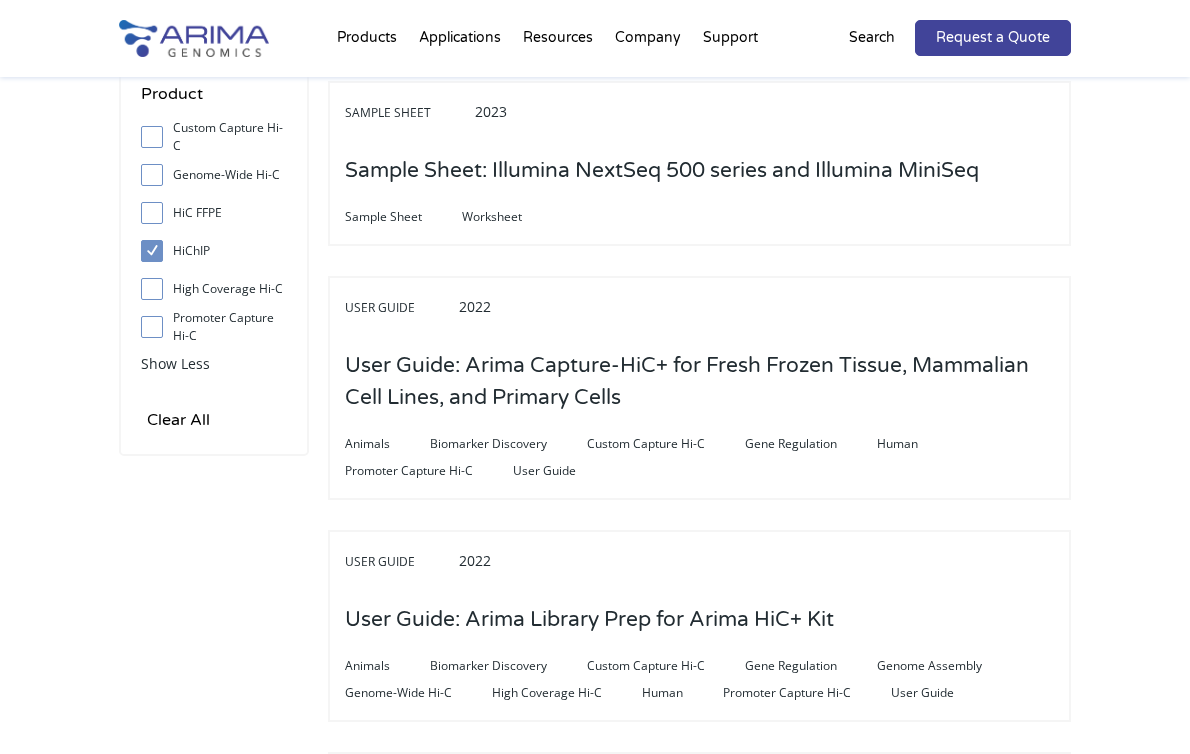 click on "HiChIP" at bounding box center [151, 250] 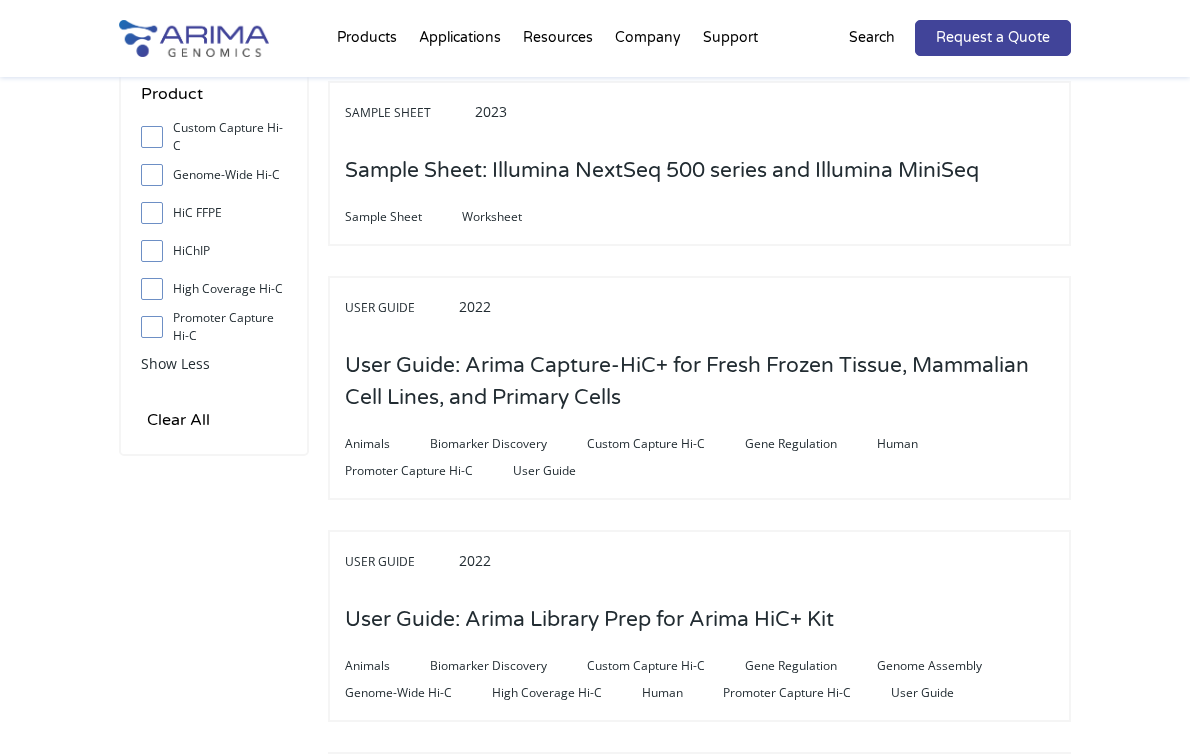 click on "HiChIP" at bounding box center [151, 250] 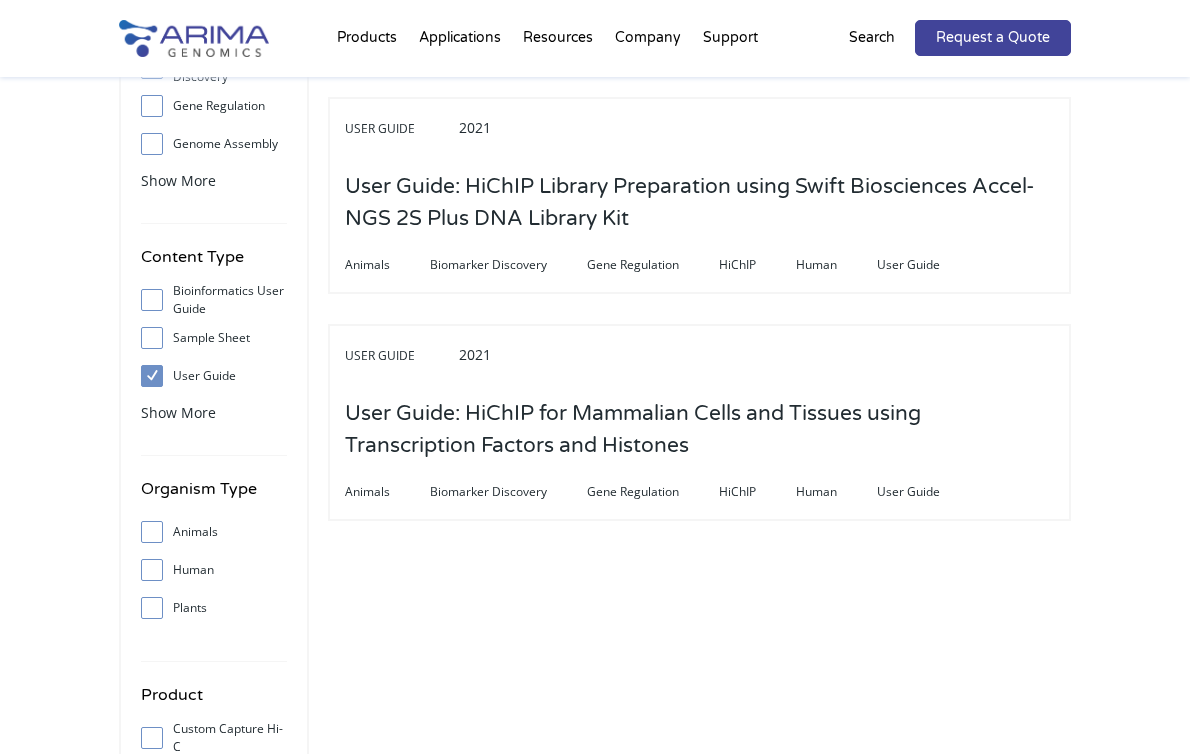 scroll, scrollTop: 235, scrollLeft: 0, axis: vertical 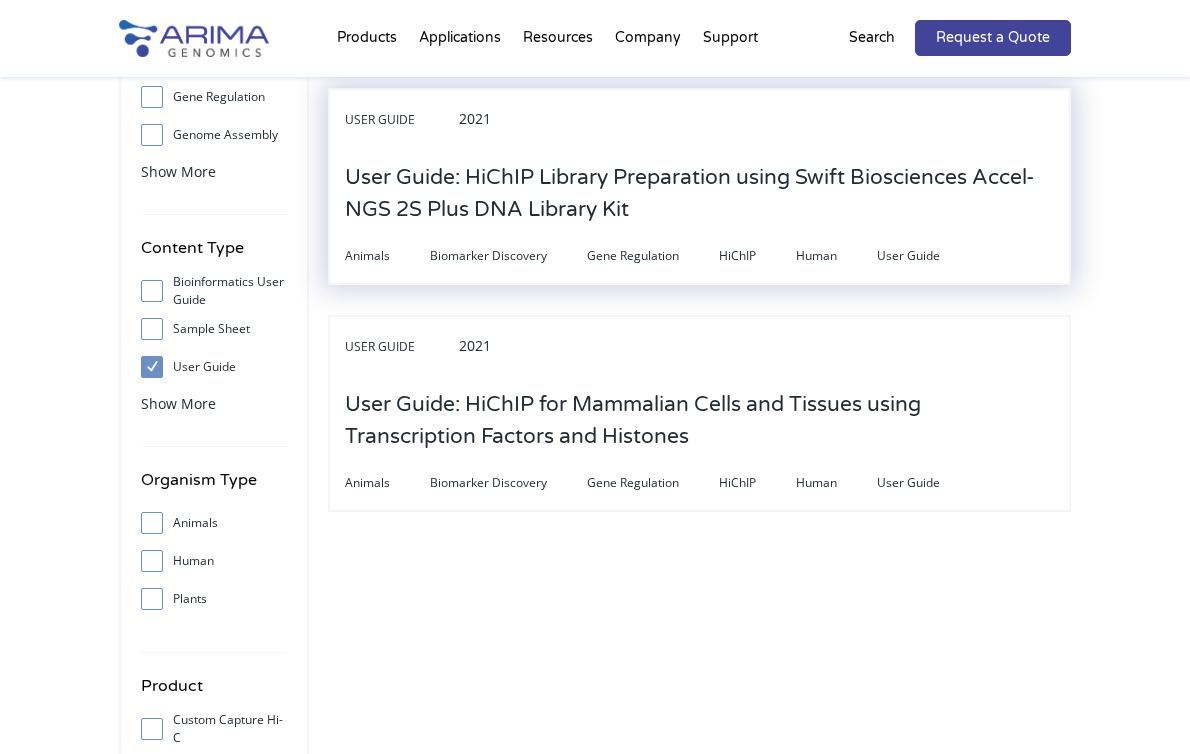 click on "User Guide: HiChIP Library Preparation using Swift Biosciences Accel-NGS 2S Plus DNA Library Kit" at bounding box center (699, 194) 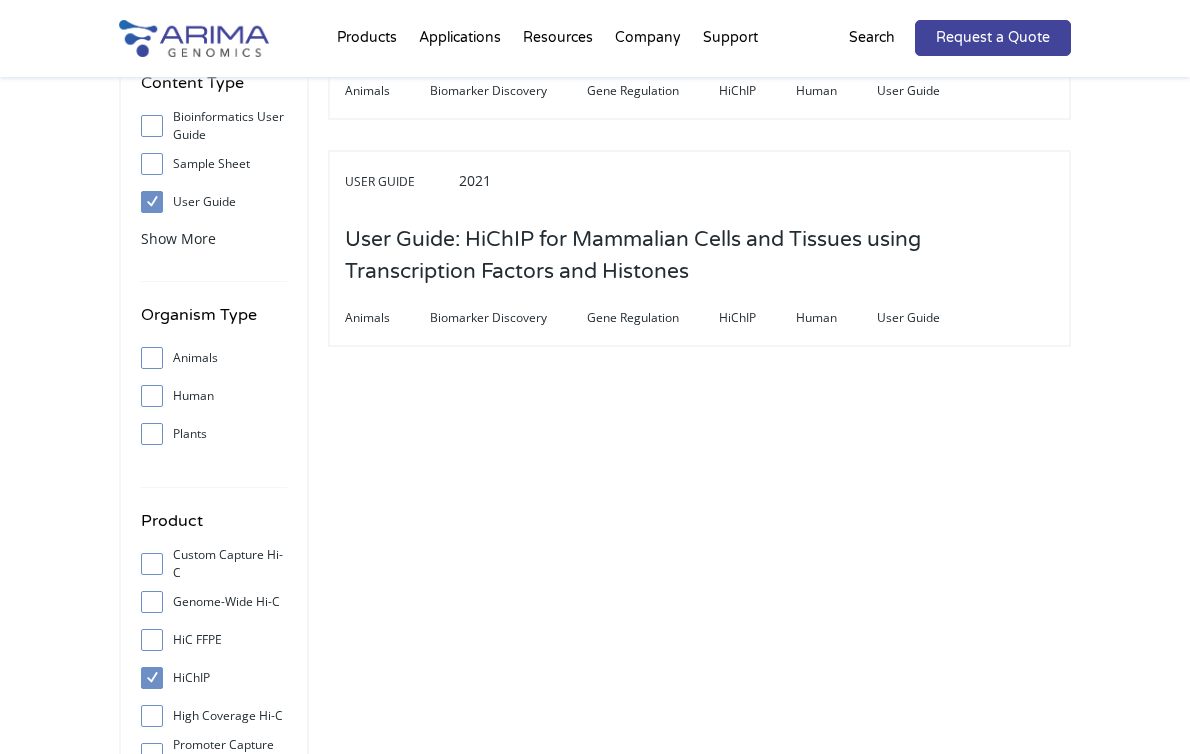 scroll, scrollTop: 730, scrollLeft: 0, axis: vertical 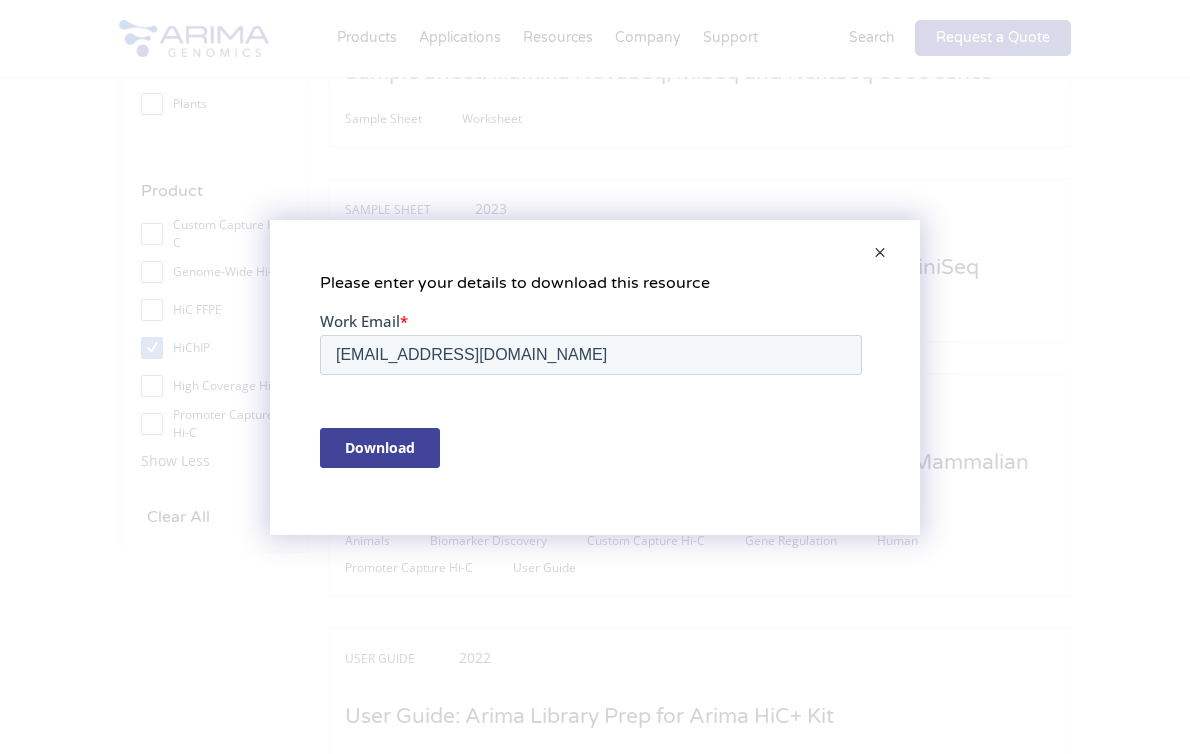 click at bounding box center (880, 254) 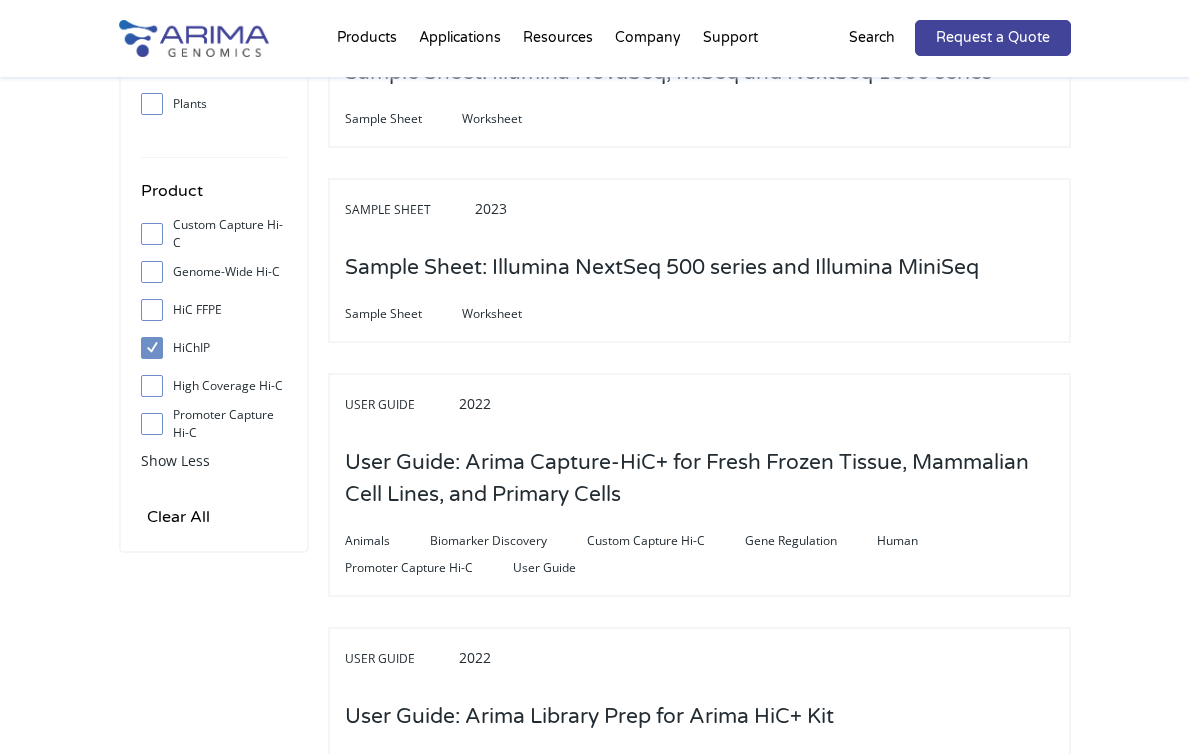 click on "HiChIP" at bounding box center (151, 347) 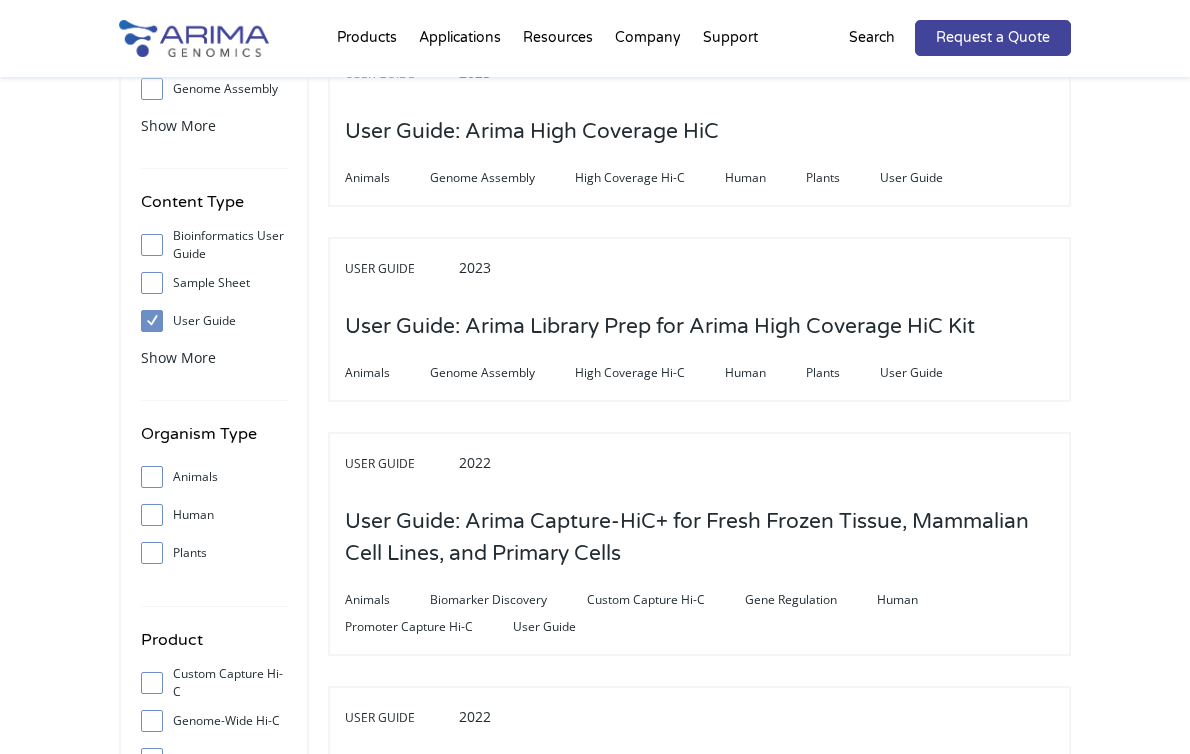 scroll, scrollTop: 280, scrollLeft: 0, axis: vertical 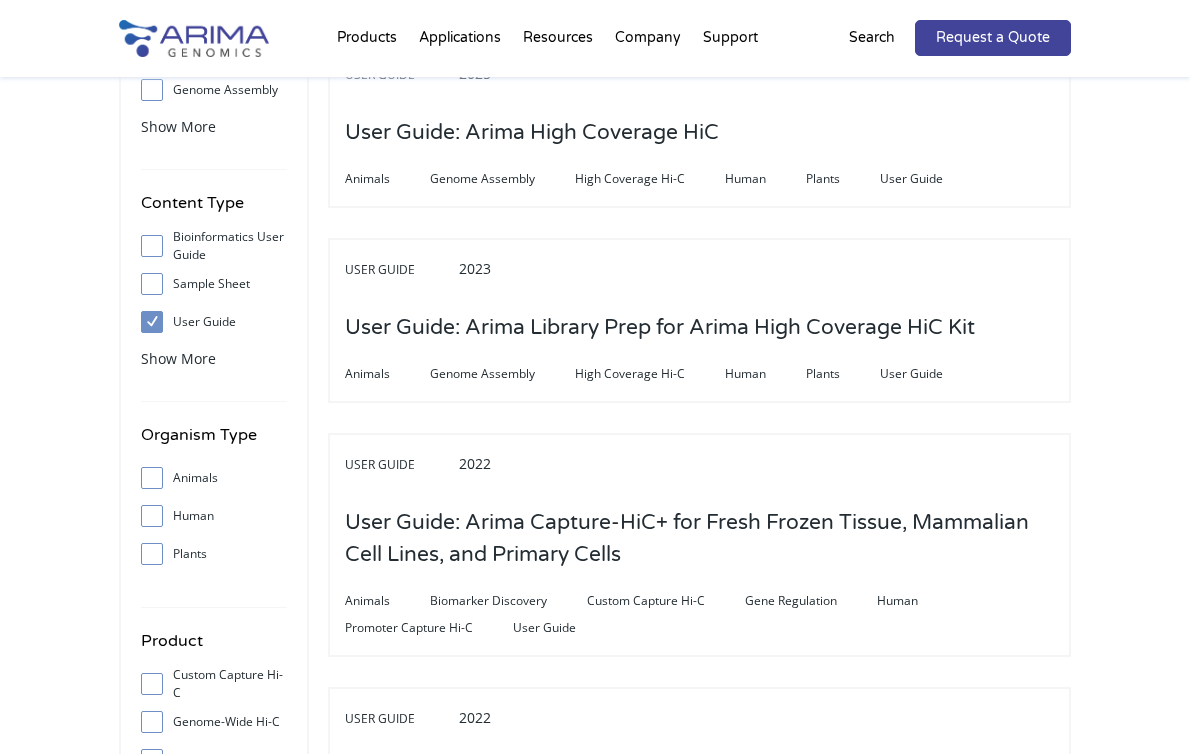 click on "User Guide" at bounding box center (151, 321) 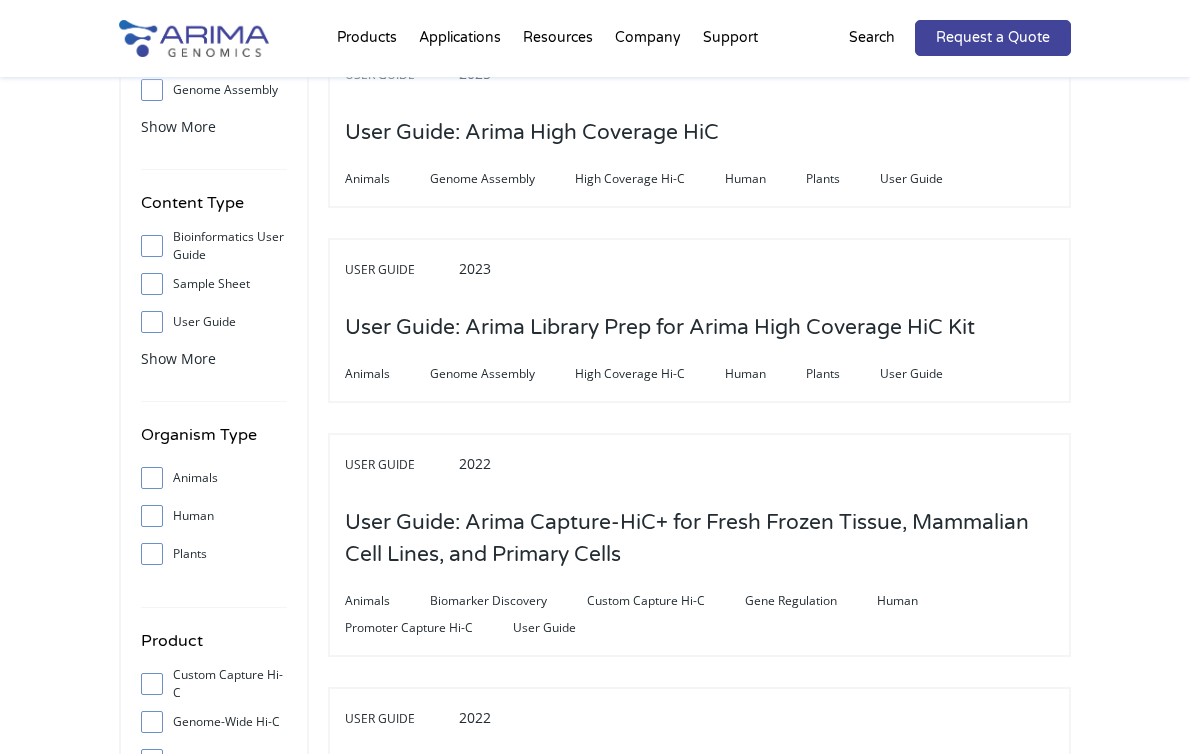 click on "User Guide" at bounding box center (151, 321) 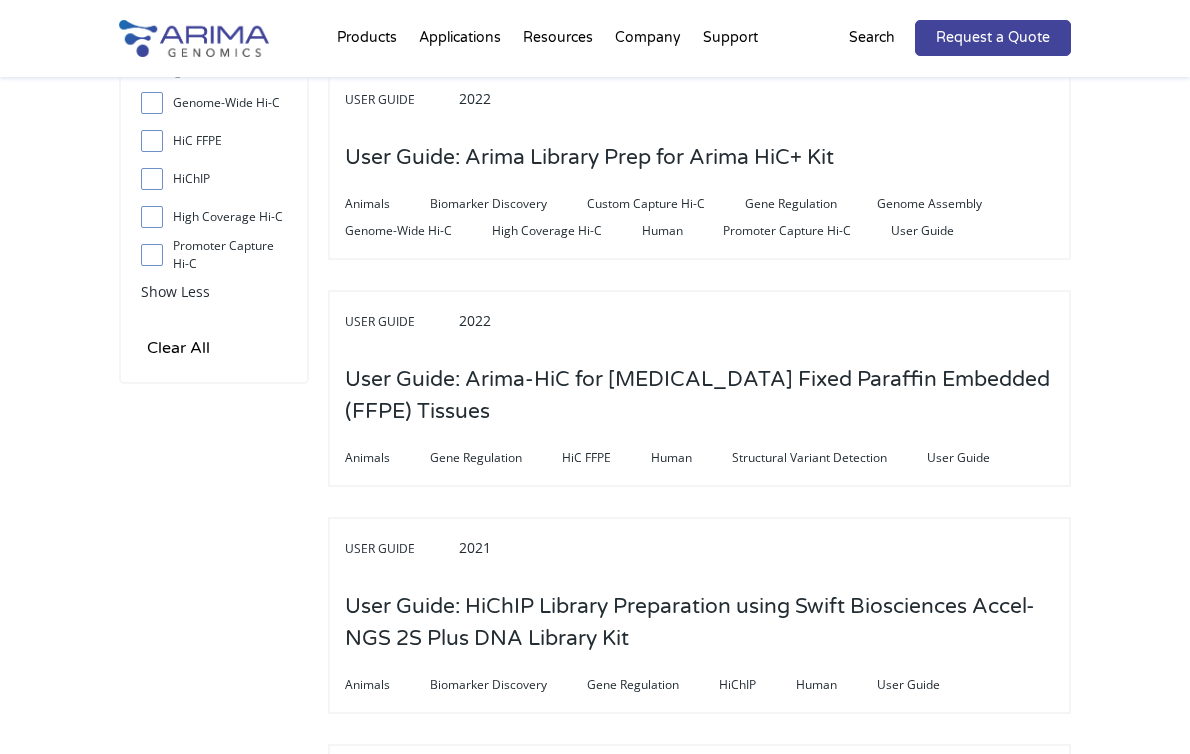 scroll, scrollTop: 856, scrollLeft: 0, axis: vertical 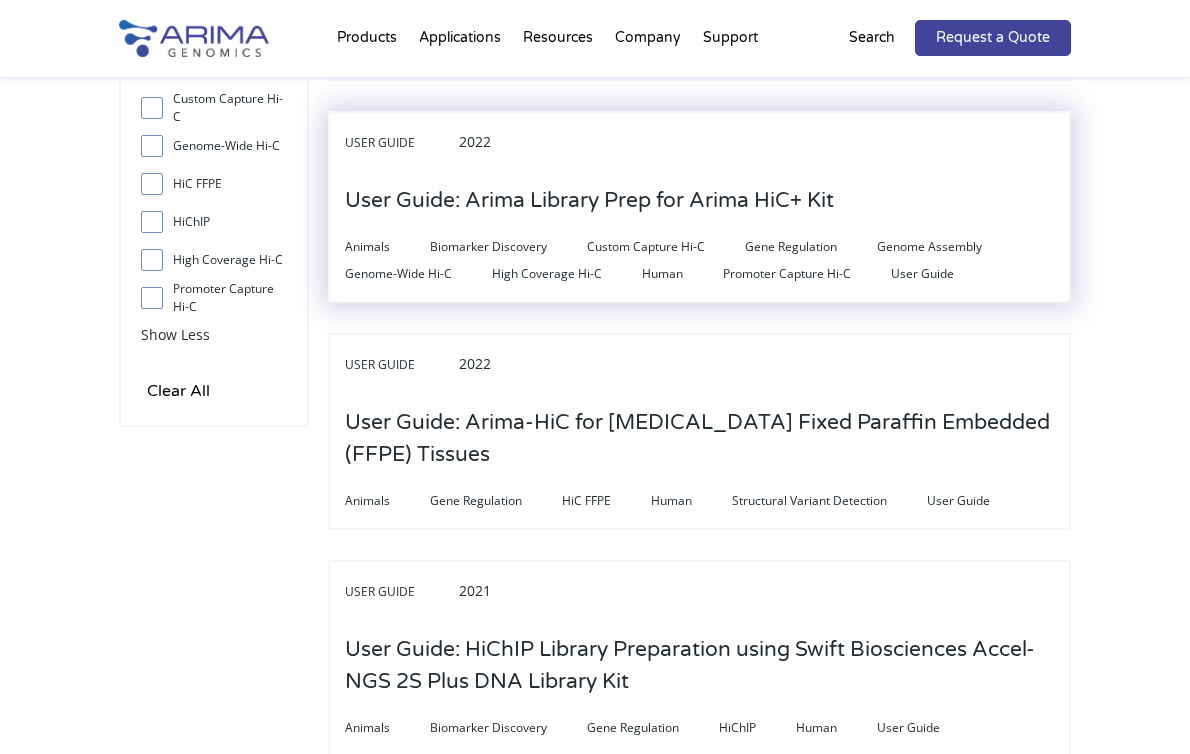 click on "User Guide: Arima Library Prep for Arima HiC+ Kit" at bounding box center (589, 201) 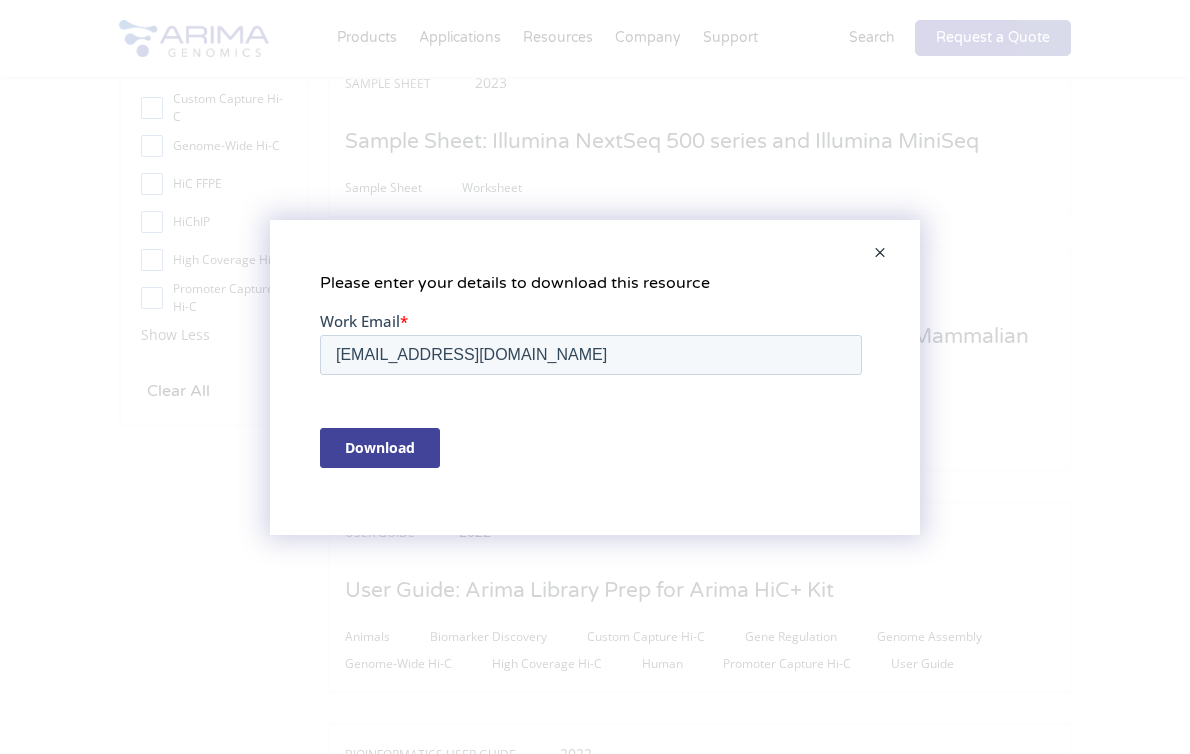 scroll, scrollTop: 0, scrollLeft: 0, axis: both 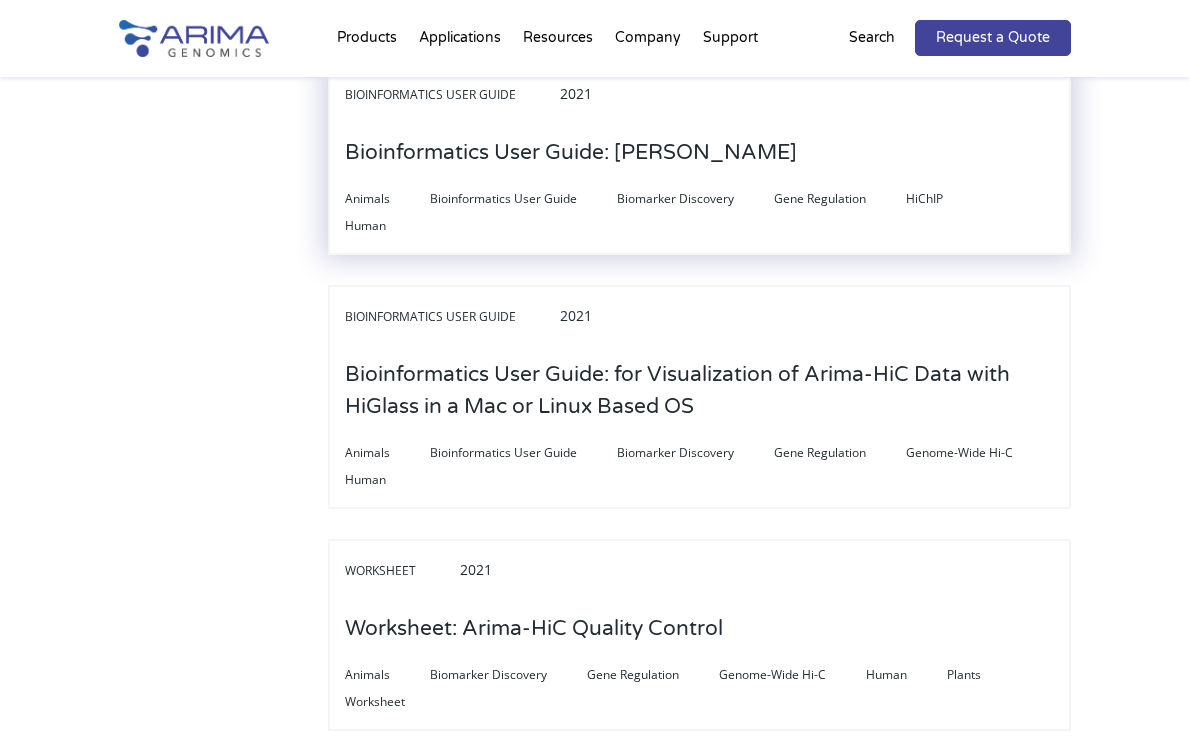 click on "Bioinformatics User Guide: Arima HiChIP" at bounding box center [571, 153] 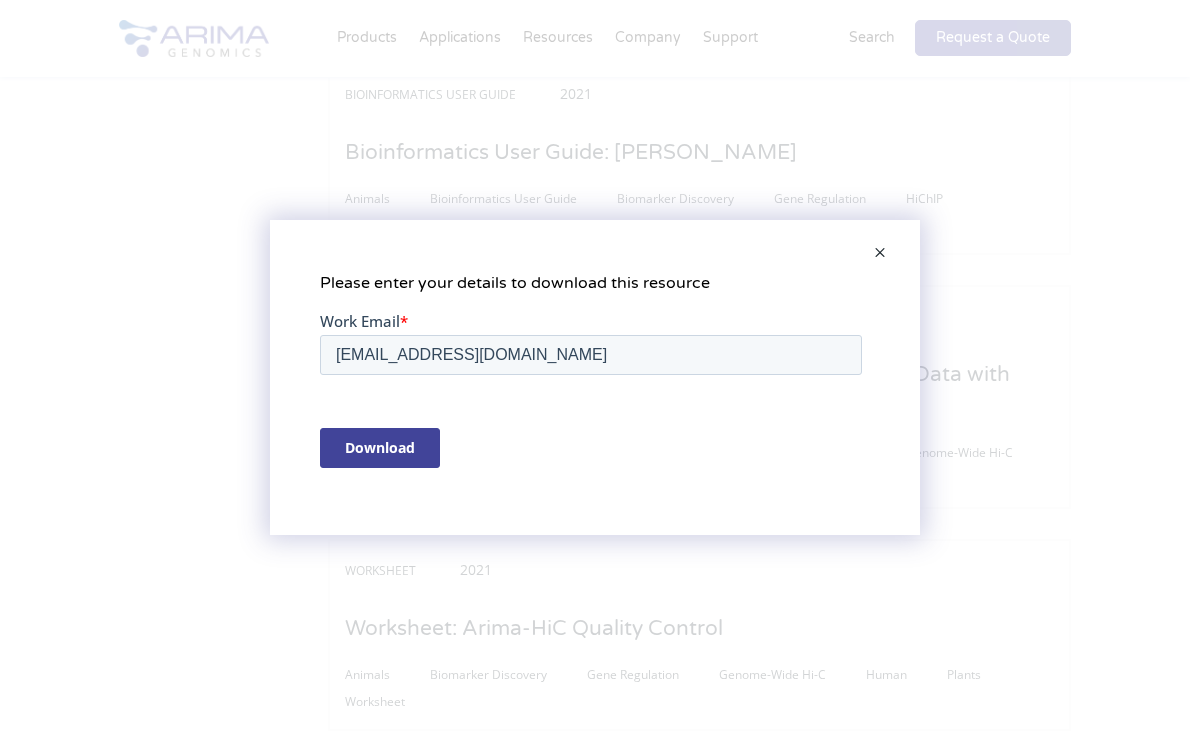 scroll, scrollTop: 0, scrollLeft: 0, axis: both 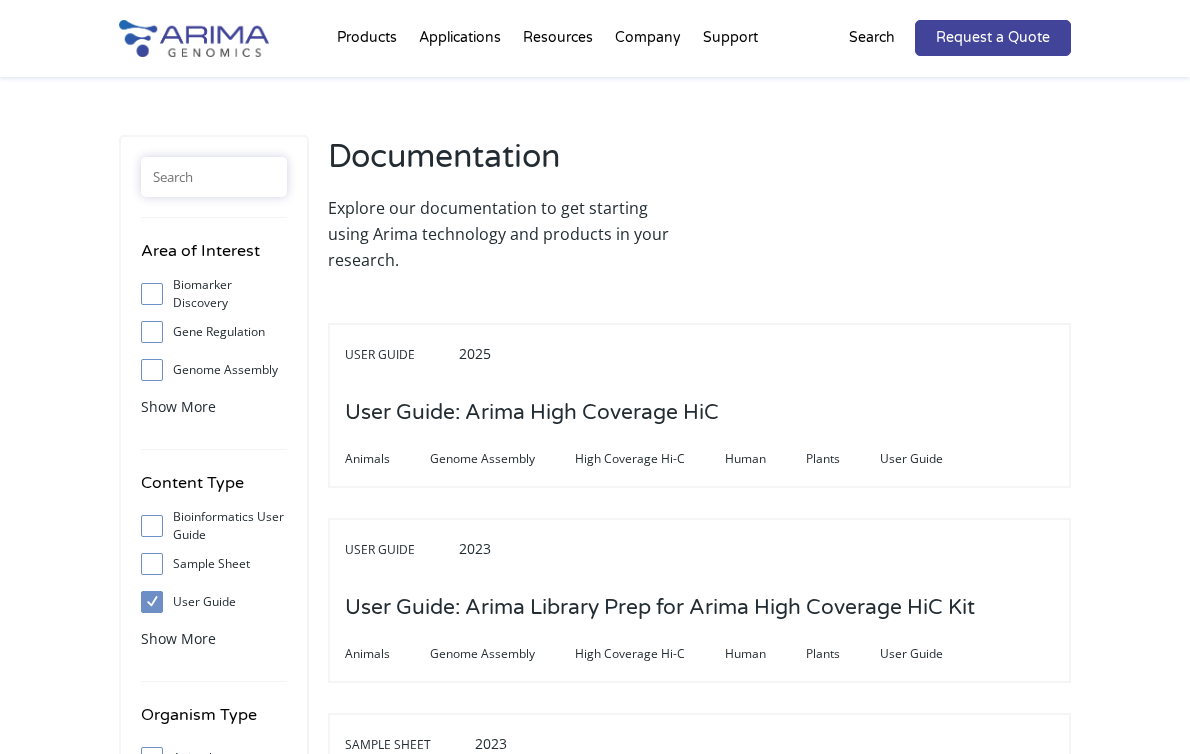 click at bounding box center [214, 177] 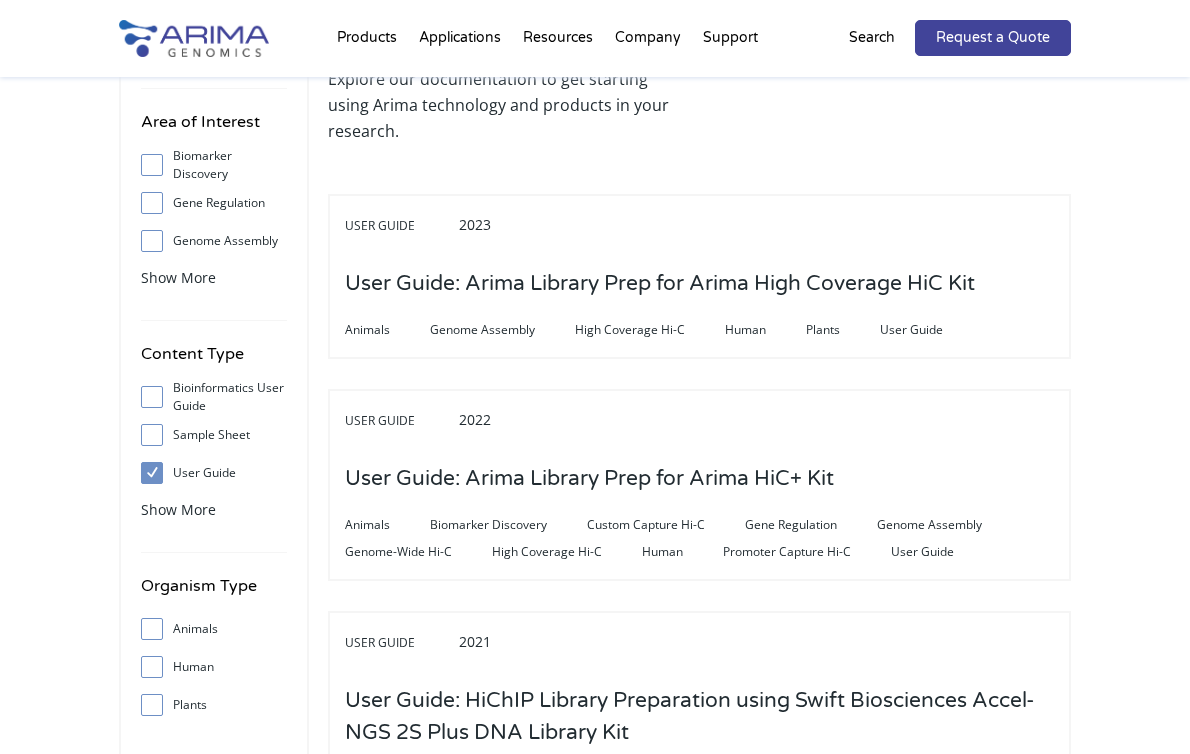scroll, scrollTop: 126, scrollLeft: 0, axis: vertical 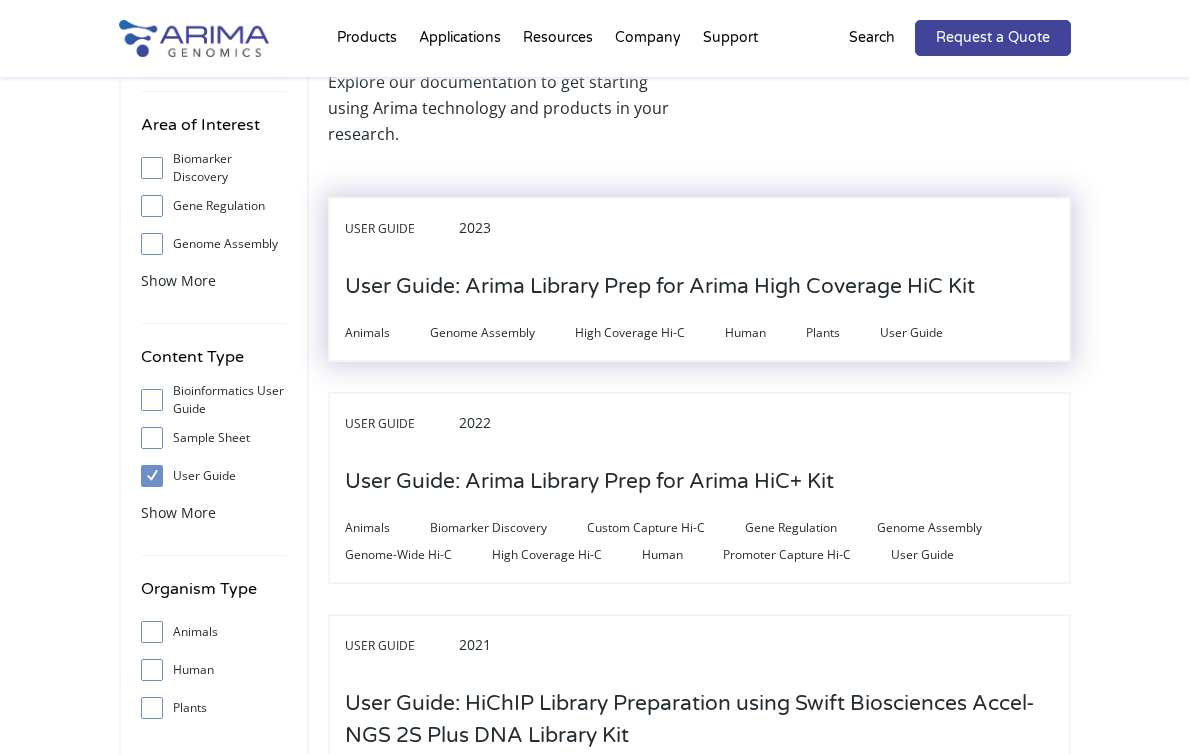 type on "library" 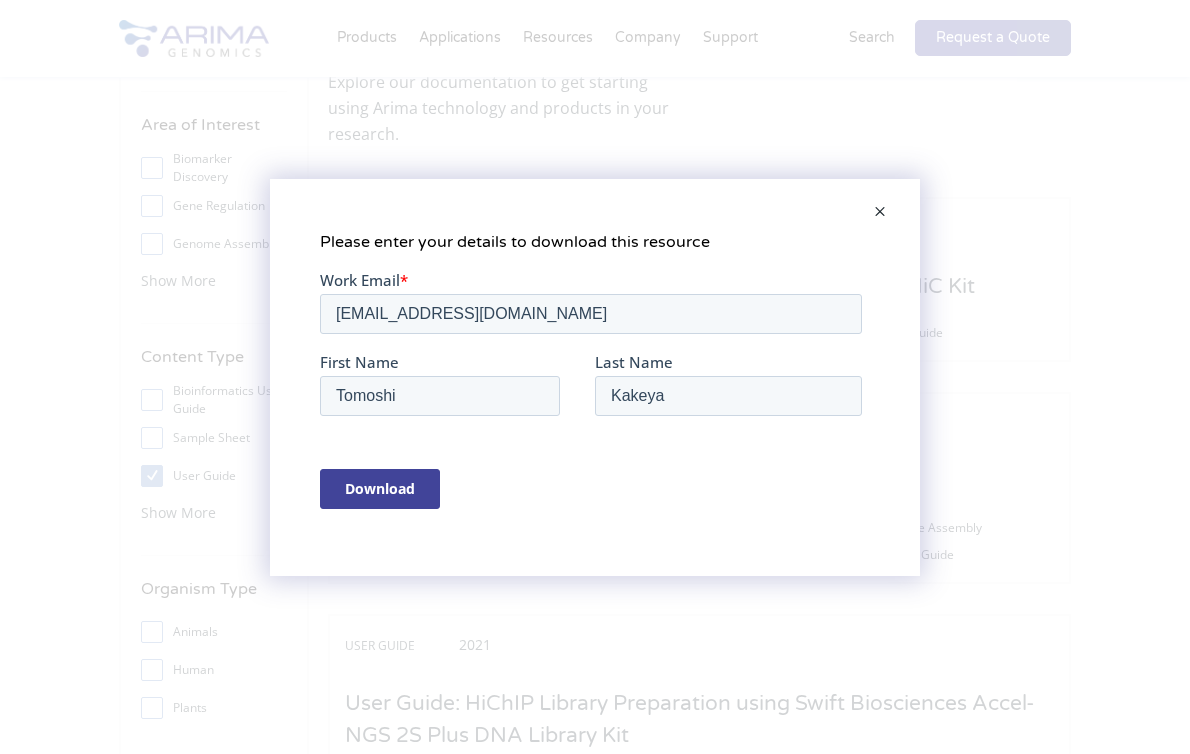 scroll, scrollTop: 0, scrollLeft: 0, axis: both 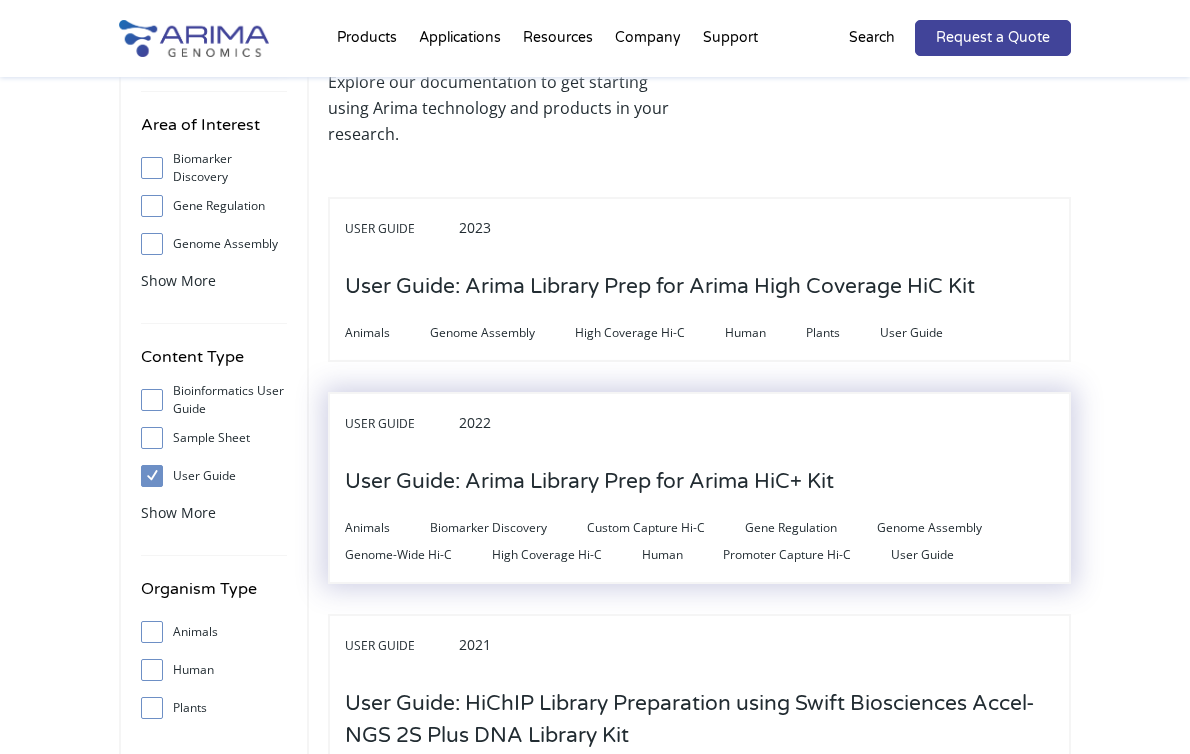 click on "User Guide: Arima Library Prep for Arima HiC+ Kit" at bounding box center (589, 482) 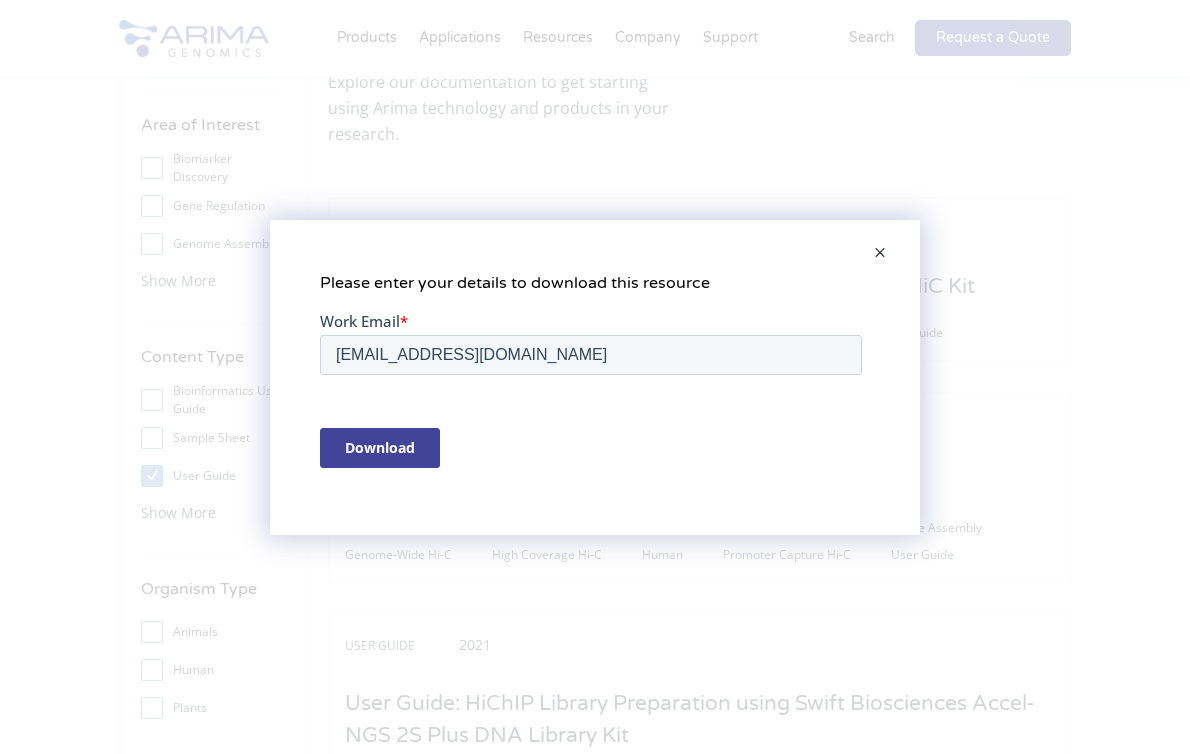 scroll, scrollTop: 0, scrollLeft: 0, axis: both 